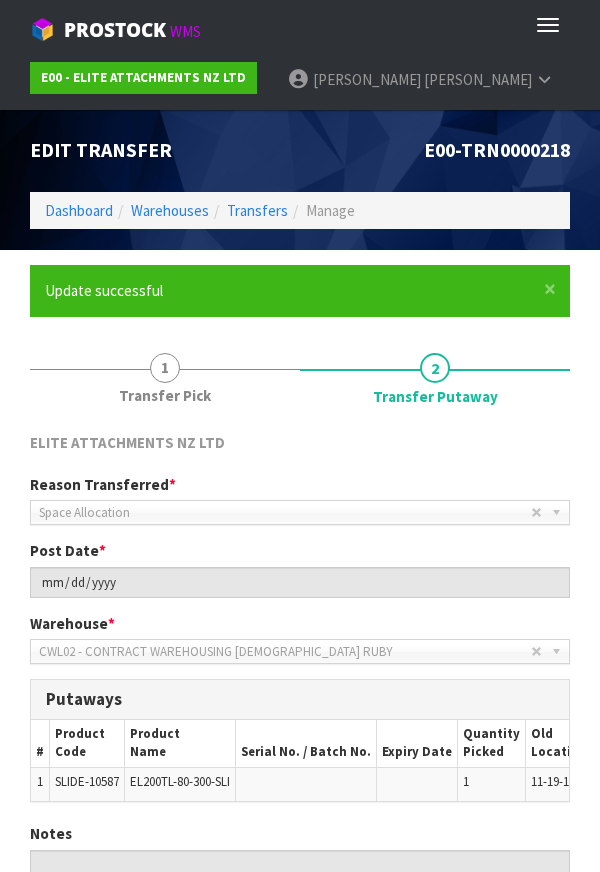scroll, scrollTop: 0, scrollLeft: 0, axis: both 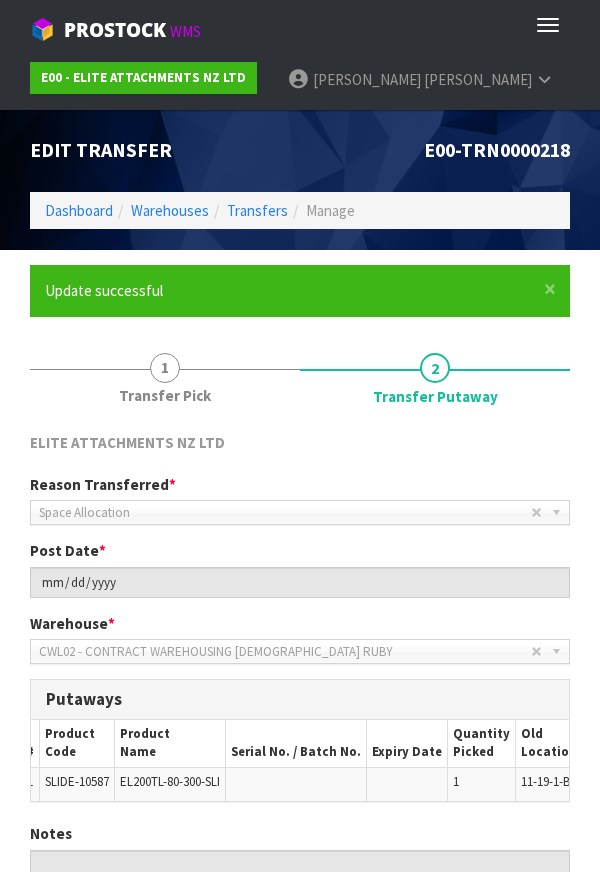 click on "Edit Transfer
E00-TRN0000218
Dashboard Warehouses Transfers Manage" at bounding box center [300, 180] 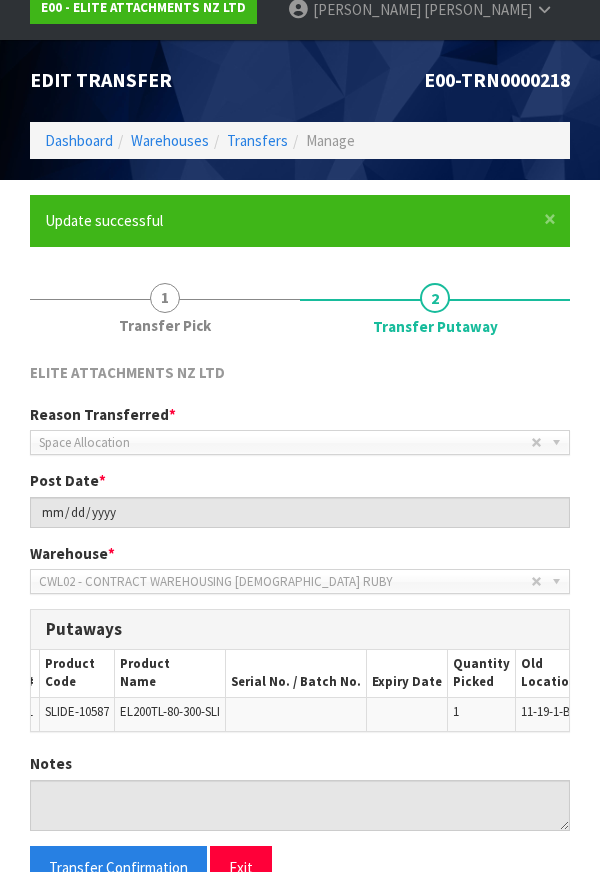 scroll, scrollTop: 123, scrollLeft: 0, axis: vertical 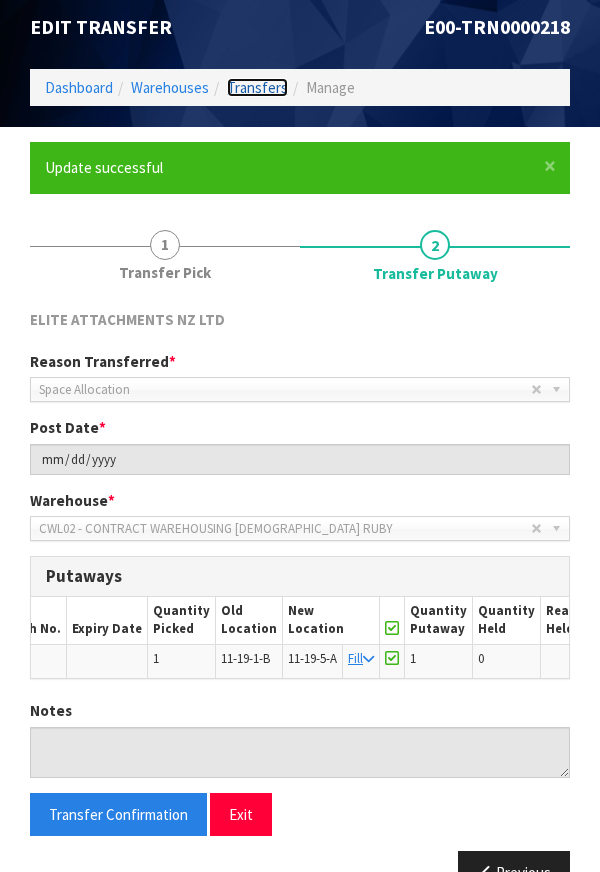 click on "Transfers" at bounding box center (257, 87) 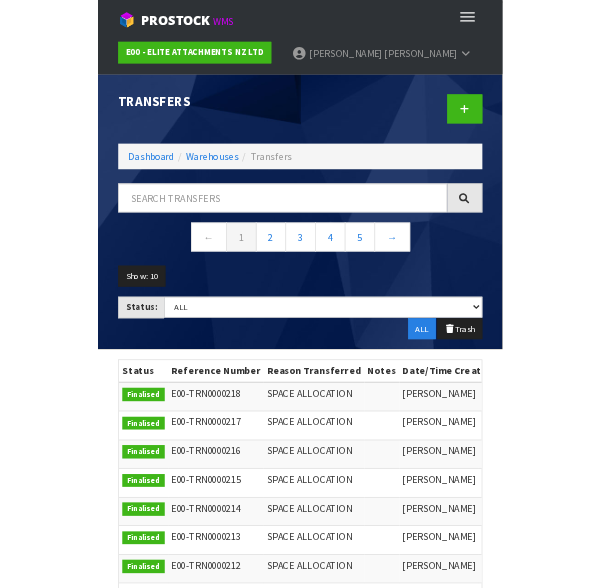 scroll, scrollTop: 3, scrollLeft: 0, axis: vertical 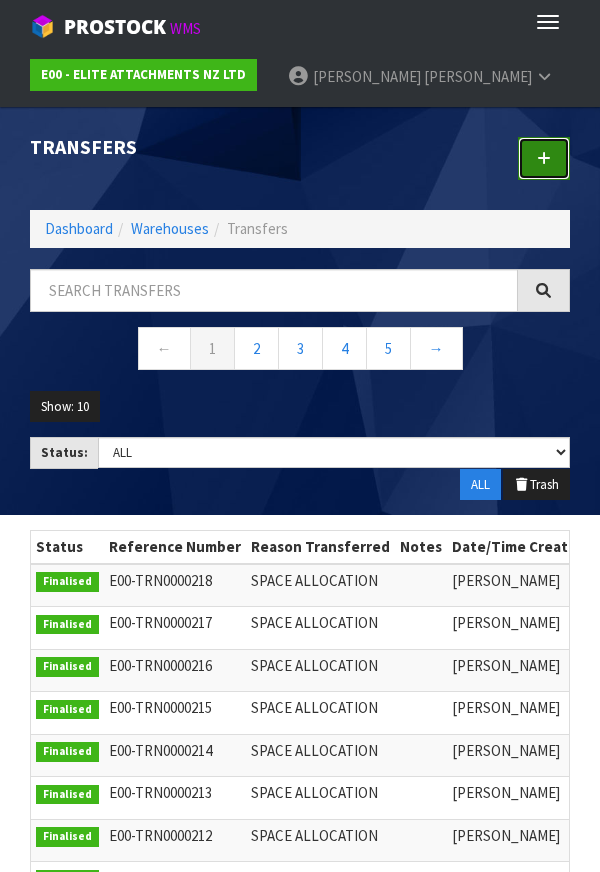 click at bounding box center (544, 158) 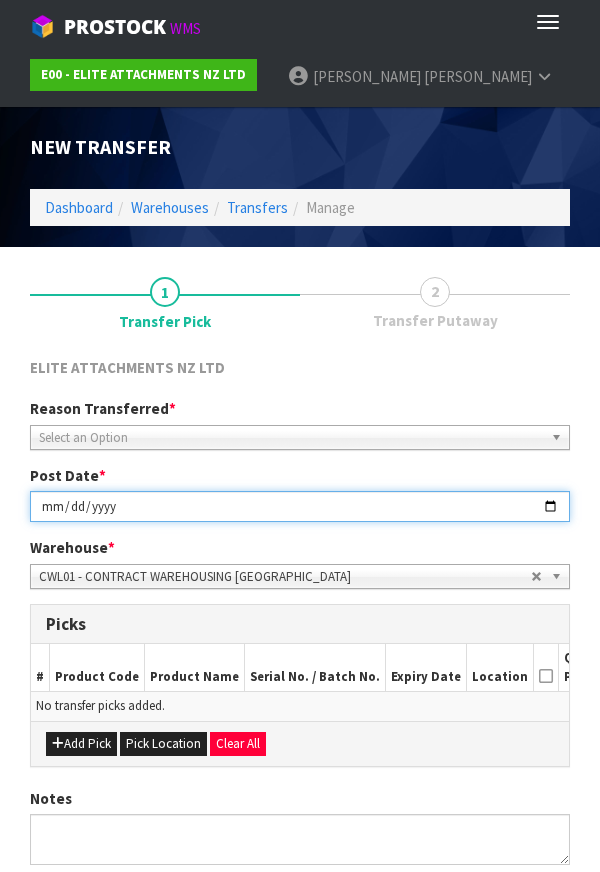 click on "[DATE]" at bounding box center [300, 506] 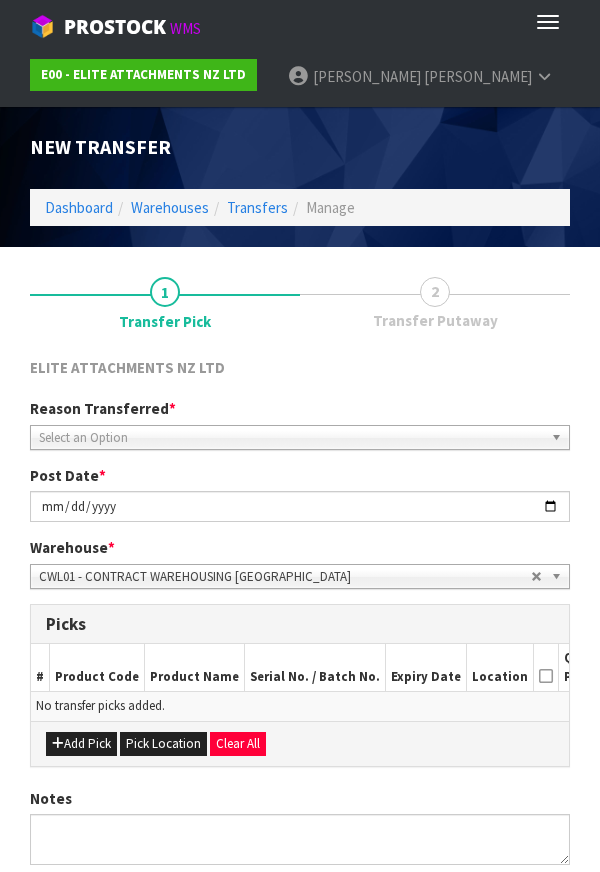 click on "Select an Option" at bounding box center [291, 438] 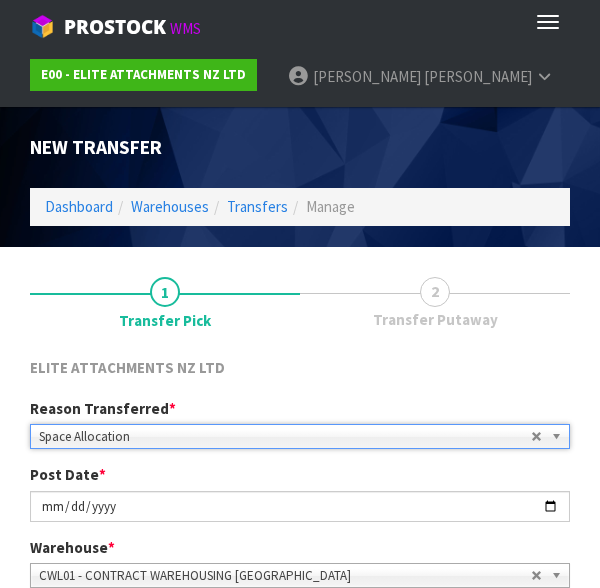 click on "ELITE ATTACHMENTS NZ LTD" at bounding box center (300, 370) 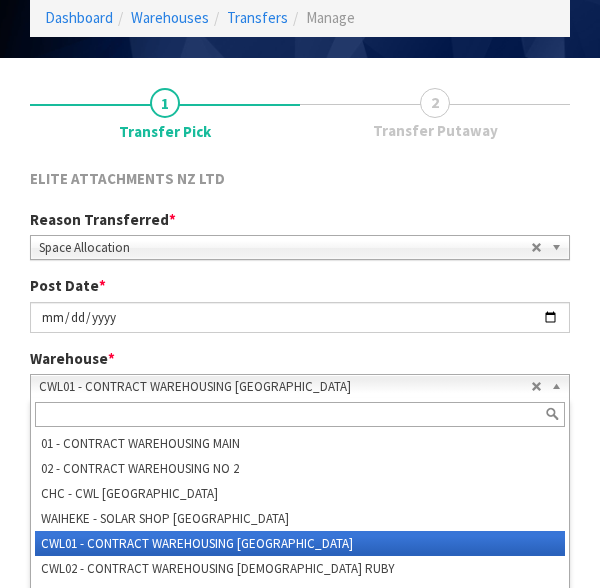 scroll, scrollTop: 312, scrollLeft: 0, axis: vertical 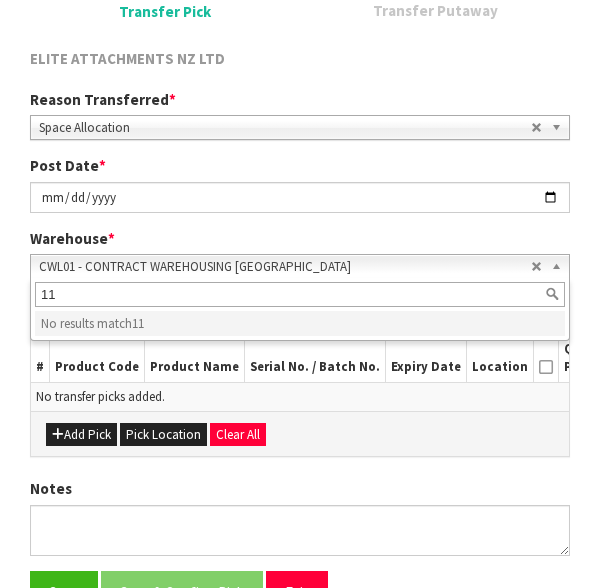 type on "1" 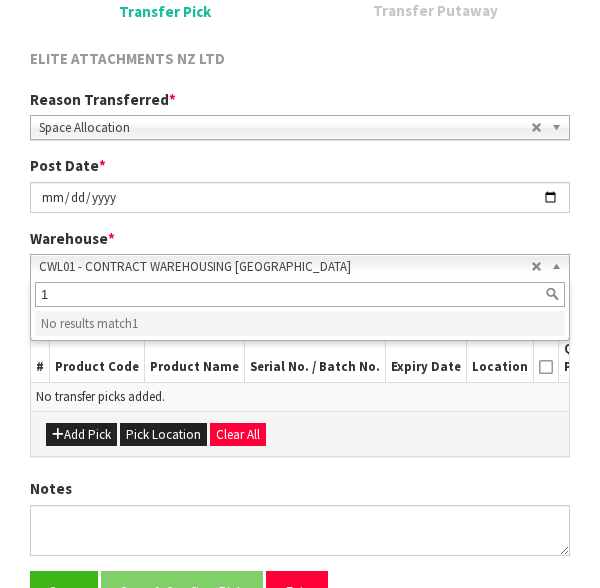 type 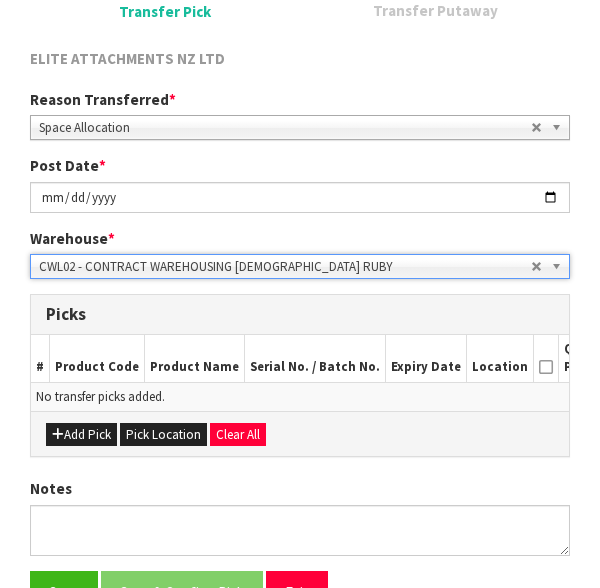 click on "ELITE ATTACHMENTS NZ LTD
Reason Transferred  *
Space Allocation Damage Expired Stock Repair QA
Space Allocation
Space Allocation Damage Expired Stock Repair QA
Post Date  *
[DATE]
Warehouse  *
01 - CONTRACT WAREHOUSING MAIN 02 - CONTRACT WAREHOUSING NO 2 CHC - CWL [GEOGRAPHIC_DATA] WAIHEKE - SOLAR SHOP [GEOGRAPHIC_DATA] - CONTRACT WAREHOUSING [GEOGRAPHIC_DATA] - CONTRACT WAREHOUSING [DEMOGRAPHIC_DATA] RUBY CWL03 - CONTRACT WAREHOUSING NEILPARK
CWL02 - CONTRACT WAREHOUSING [DEMOGRAPHIC_DATA] RUBY
01 - CONTRACT WAREHOUSING MAIN 02 - CONTRACT WAREHOUSING NO 2 CHC - CWL [GEOGRAPHIC_DATA] WAIHEKE - SOLAR SHOP [GEOGRAPHIC_DATA] CWL01 - CONTRACT WAREHOUSING [GEOGRAPHIC_DATA] CWL02 - CONTRACT WAREHOUSING [DEMOGRAPHIC_DATA] RUBY CWL03 - CONTRACT WAREHOUSING NEILPARK
Picks
#
Product	Code
Product	Name
Serial No. / Batch No." at bounding box center [300, 368] 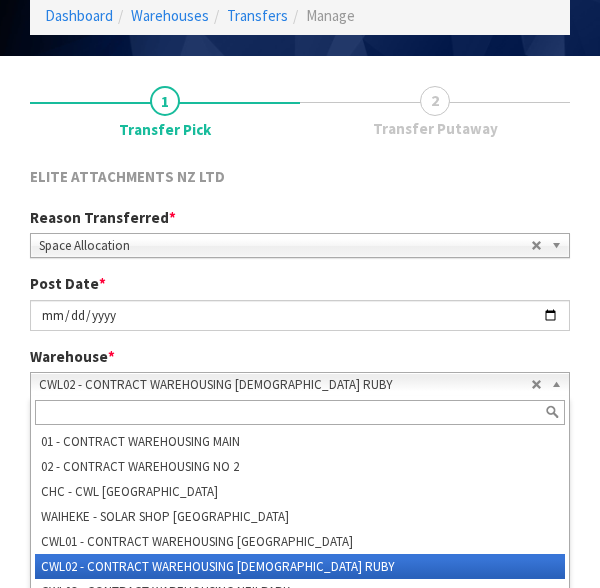 scroll, scrollTop: 196, scrollLeft: 0, axis: vertical 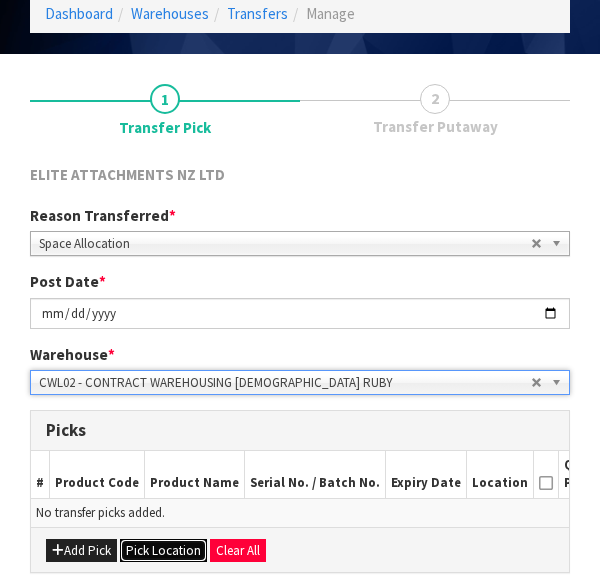 click on "Pick Location" at bounding box center [163, 551] 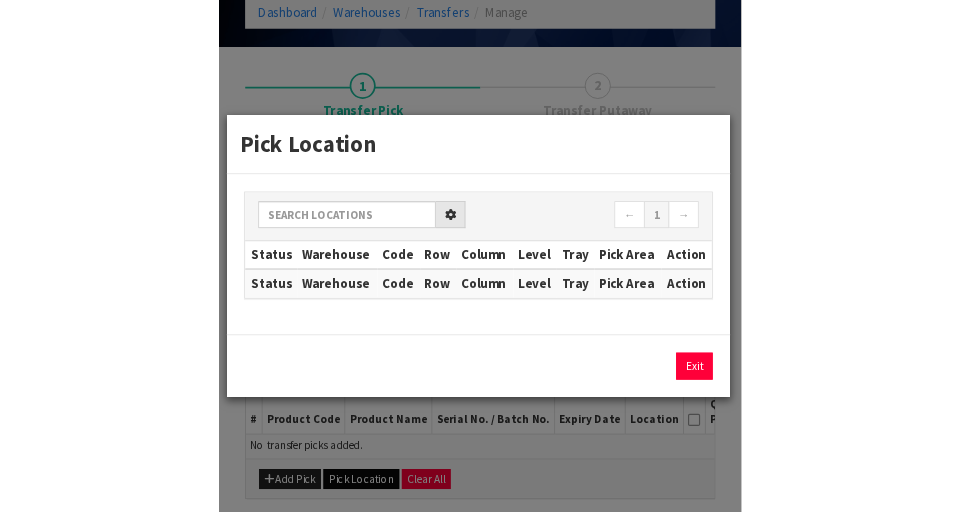 scroll, scrollTop: 142, scrollLeft: 0, axis: vertical 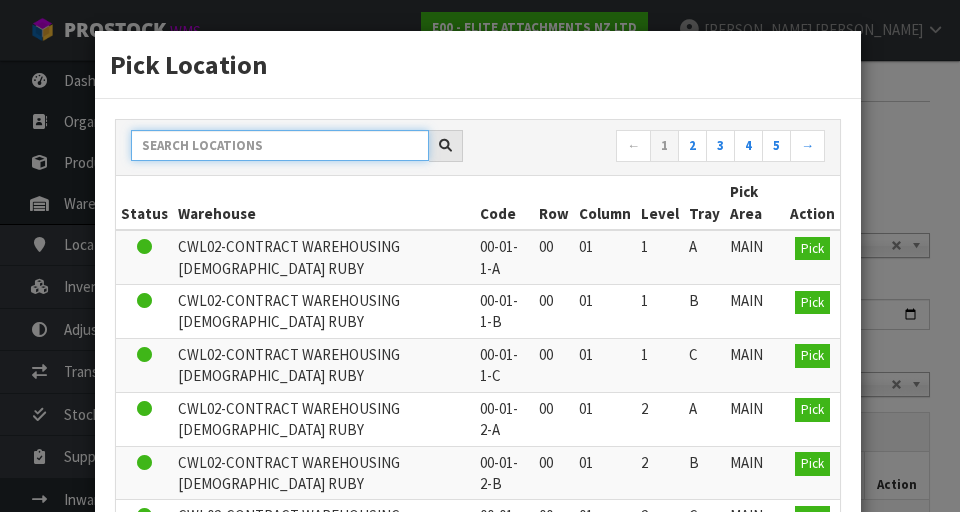 click at bounding box center [280, 145] 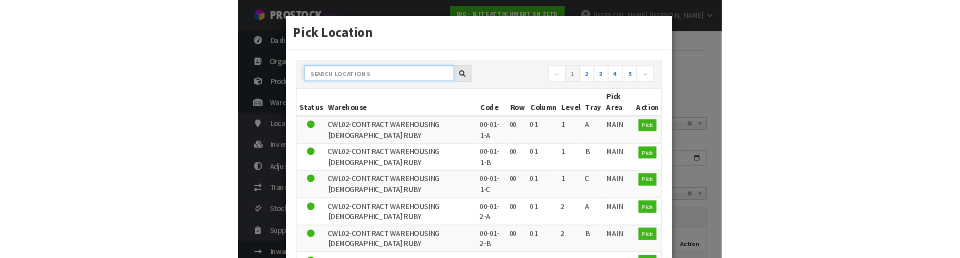 scroll, scrollTop: 133, scrollLeft: 0, axis: vertical 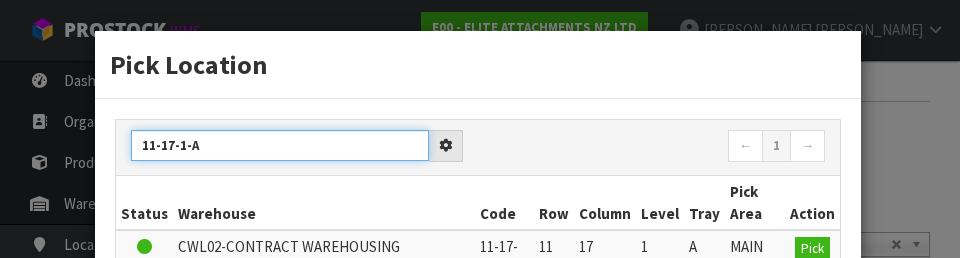 type on "11-17-1-A" 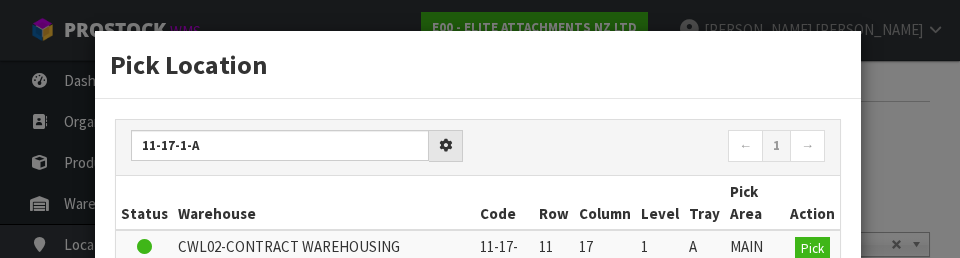 click on "11-17-1-A
←
1
→
Status
Warehouse
Code
Row
Column
Level
Tray
Pick Area
Action
CWL02-CONTRACT WAREHOUSING [DEMOGRAPHIC_DATA] [PERSON_NAME]
11-17-1-A
11
17
1
A
MAIN
Pick
CWL02-CONTRACT WAREHOUSING [DEMOGRAPHIC_DATA] [PERSON_NAME]
11-17-1-B
11
17
1
B
MAIN
Pick
CWL02-CONTRACT WAREHOUSING [DEMOGRAPHIC_DATA] RUBY
11-17-1-C
11
17
1
C
MAIN
Row" at bounding box center [478, 293] 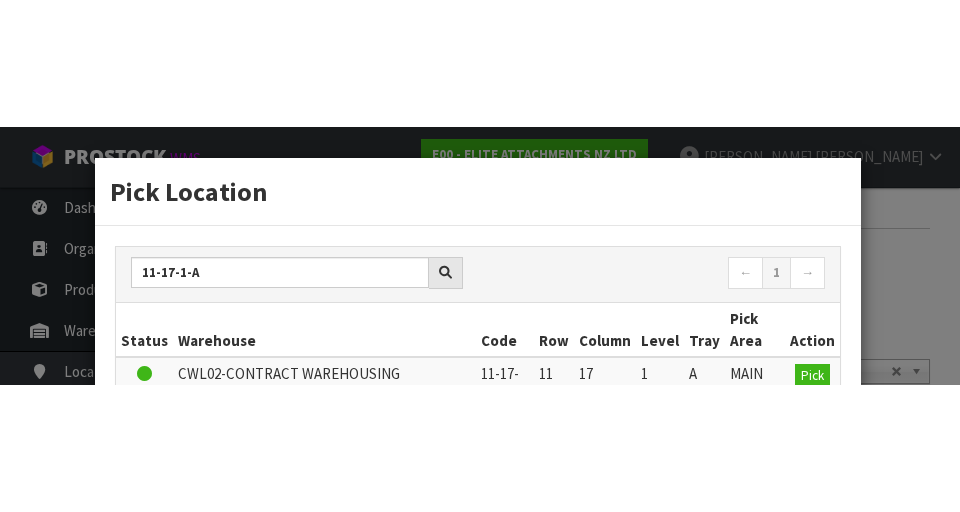 scroll, scrollTop: 142, scrollLeft: 0, axis: vertical 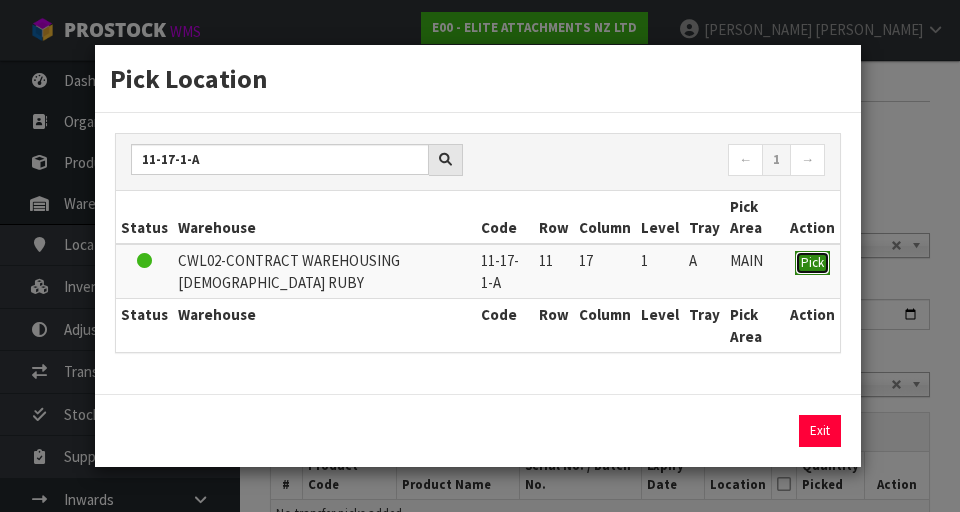 click on "Pick" at bounding box center [812, 263] 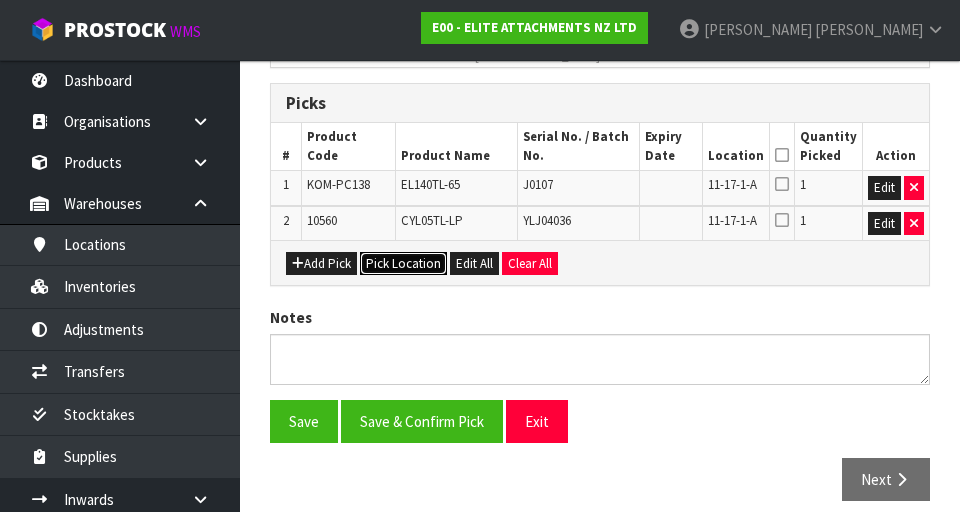 scroll, scrollTop: 473, scrollLeft: 0, axis: vertical 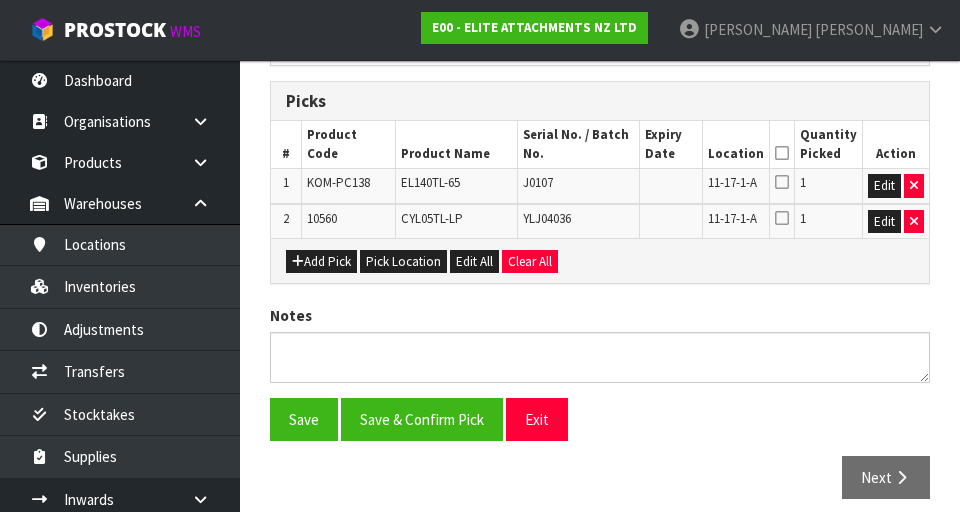 click at bounding box center (782, 182) 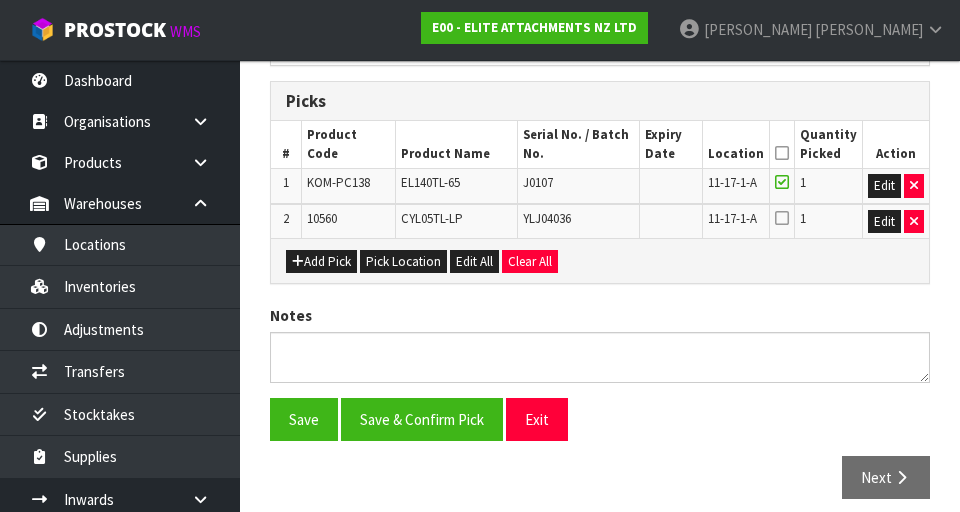 click at bounding box center [782, 153] 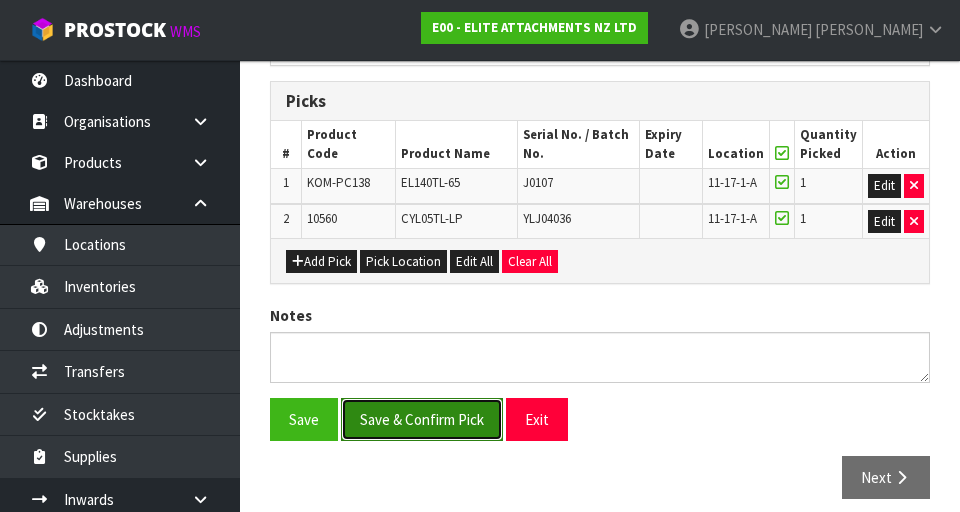 click on "Save & Confirm Pick" at bounding box center (422, 419) 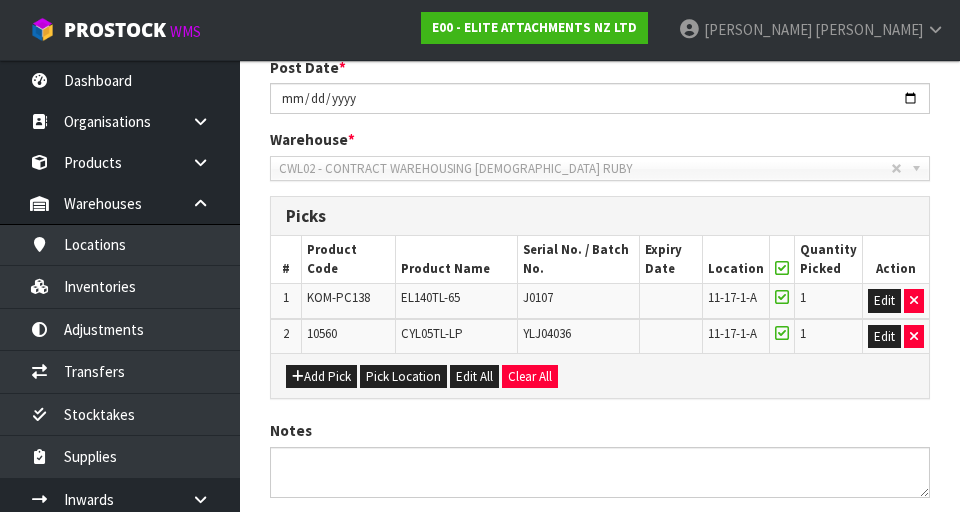 scroll, scrollTop: 0, scrollLeft: 0, axis: both 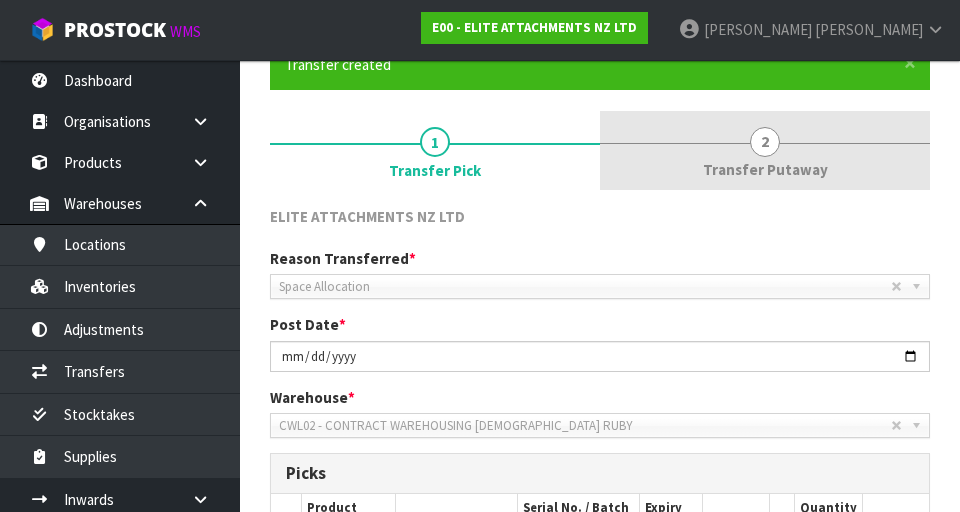 click on "Transfer Putaway" at bounding box center [765, 169] 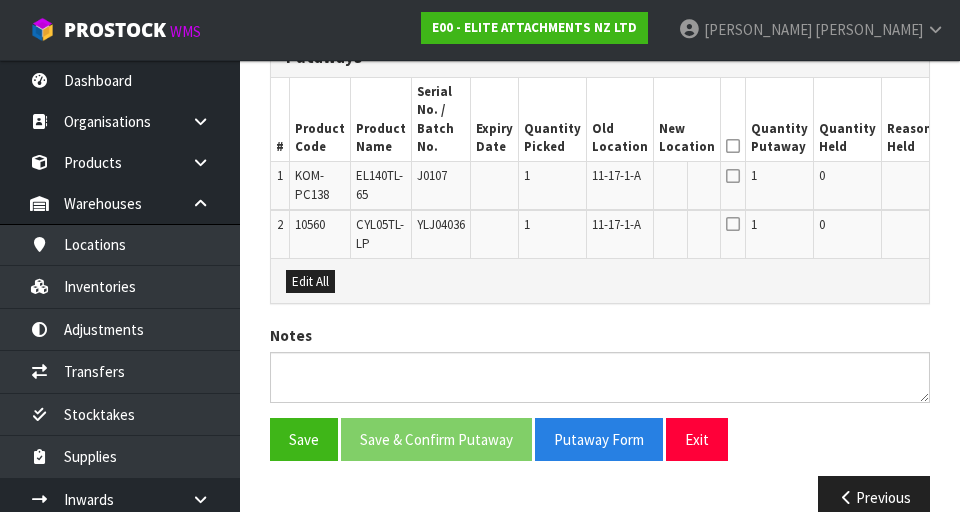 scroll, scrollTop: 589, scrollLeft: 0, axis: vertical 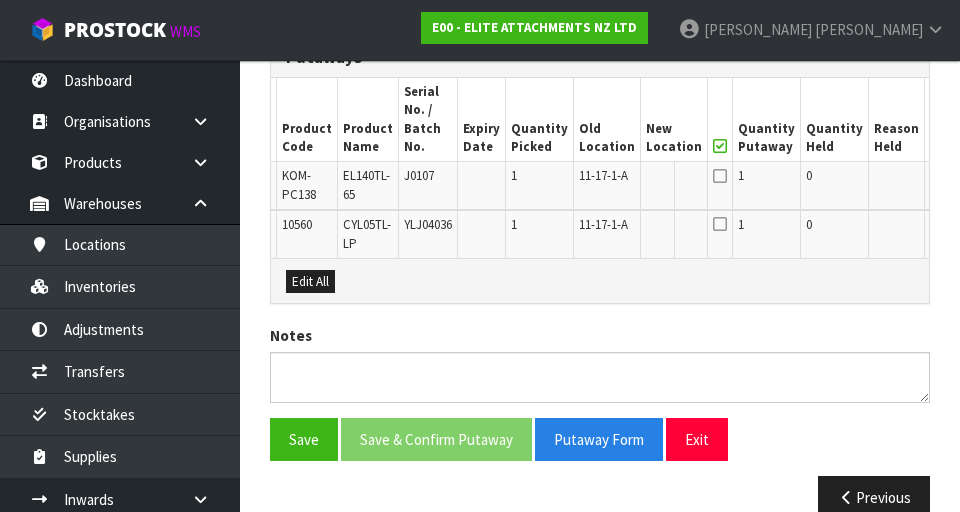 click on "Edit" at bounding box center [946, 179] 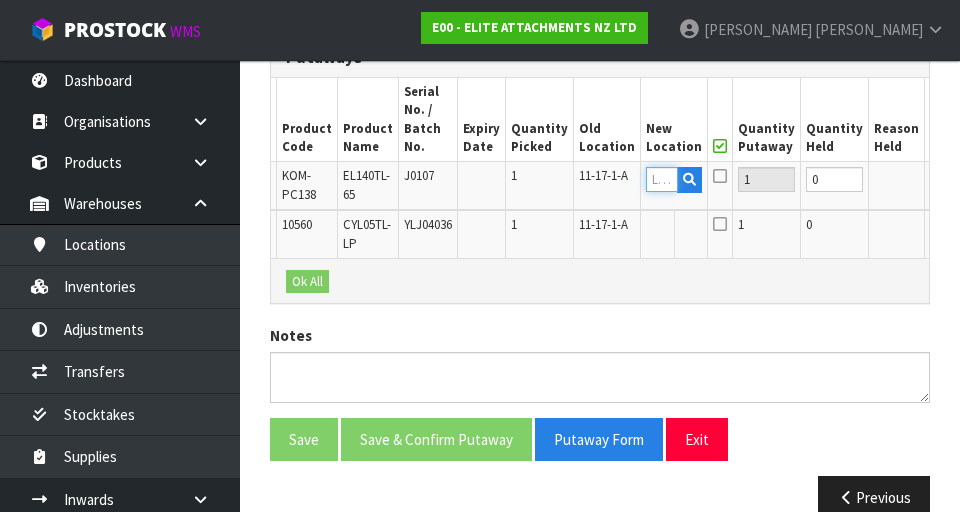 click at bounding box center (662, 179) 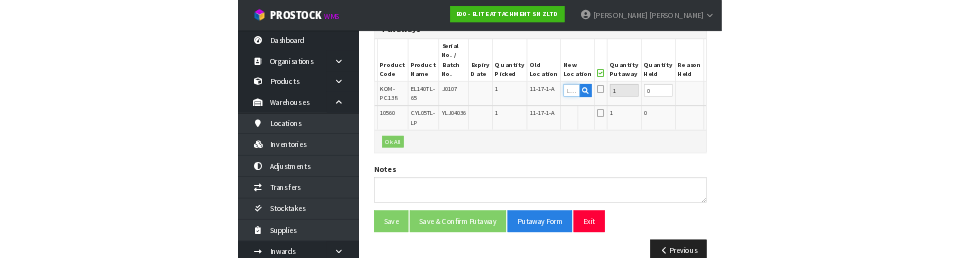 scroll, scrollTop: 580, scrollLeft: 0, axis: vertical 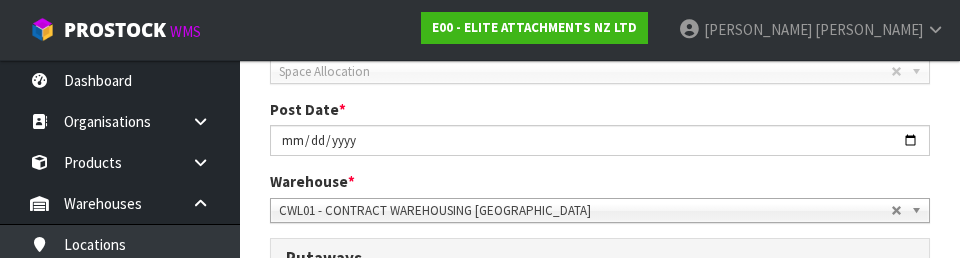 type on "11-17-6-" 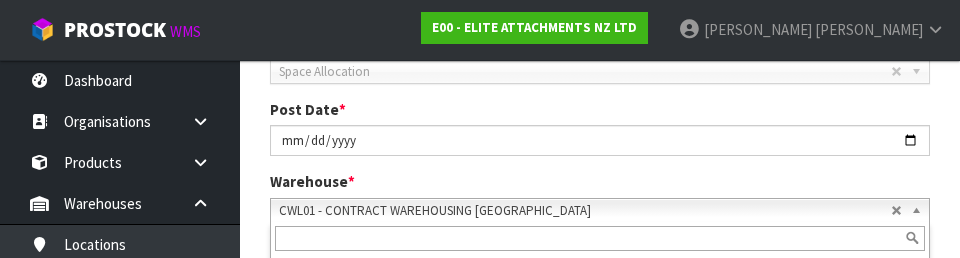 click on "CWL01 - CONTRACT WAREHOUSING [GEOGRAPHIC_DATA]" at bounding box center [585, 211] 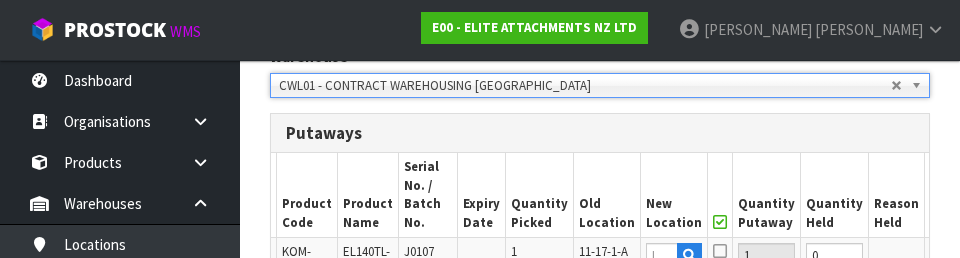 click on "Quantity
Held" at bounding box center (835, 195) 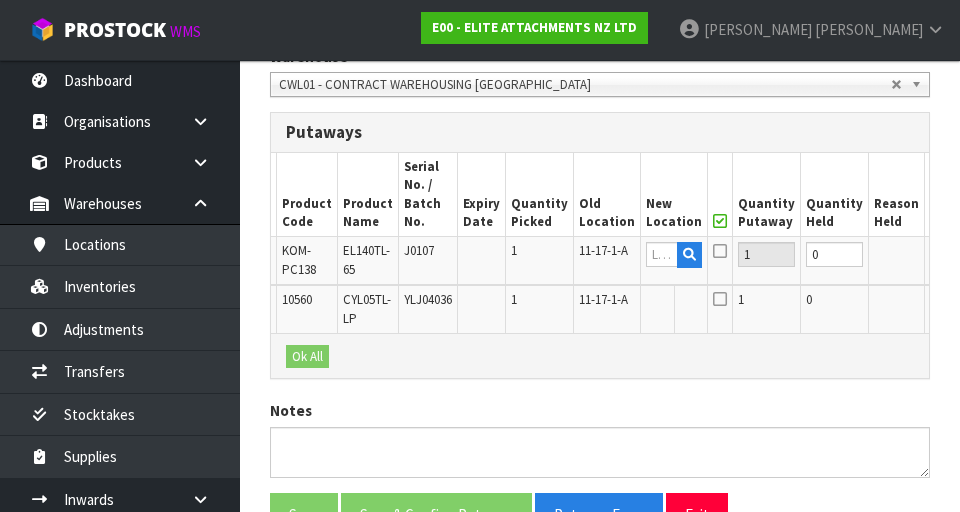 click on "CWL01 - CONTRACT WAREHOUSING [GEOGRAPHIC_DATA]" at bounding box center [585, 85] 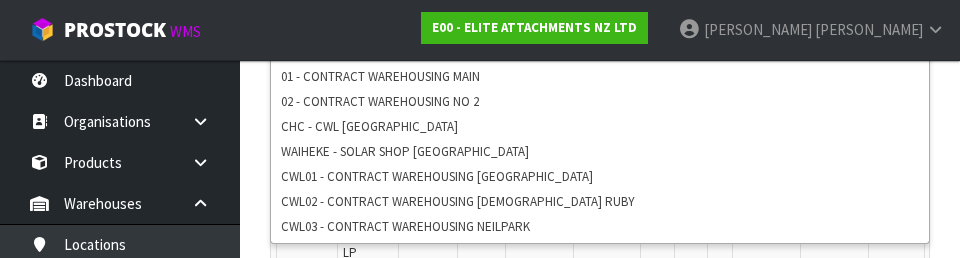 scroll, scrollTop: 580, scrollLeft: 0, axis: vertical 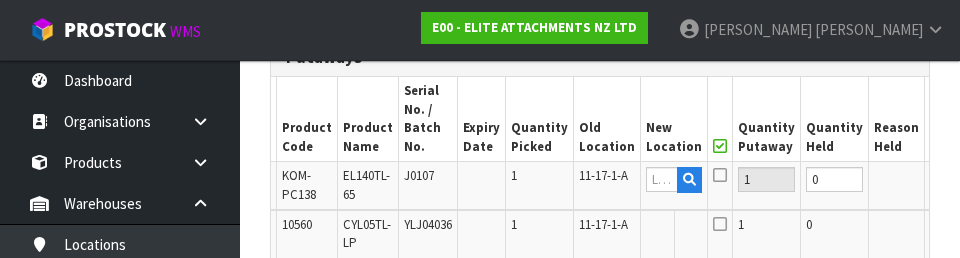 click on "Quantity
Held" at bounding box center [835, 119] 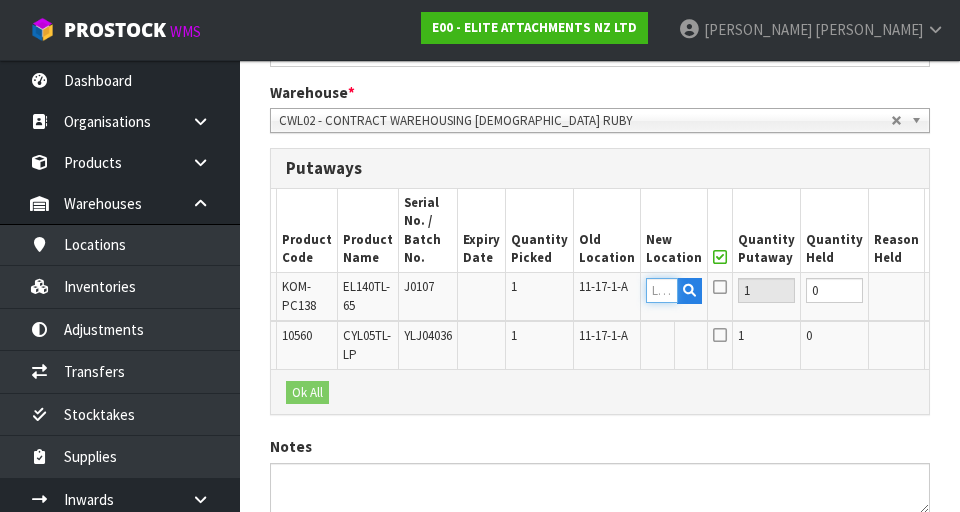 click at bounding box center [662, 290] 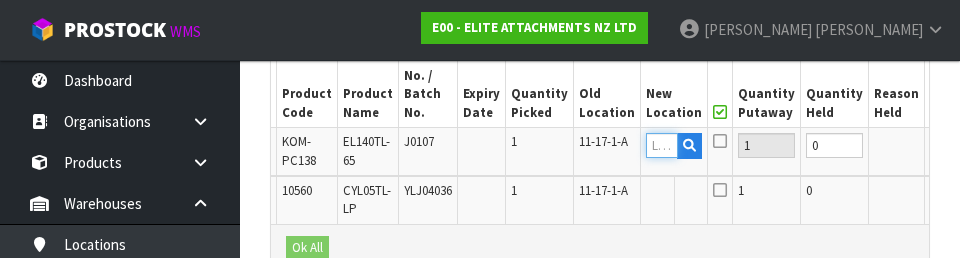 scroll, scrollTop: 630, scrollLeft: 0, axis: vertical 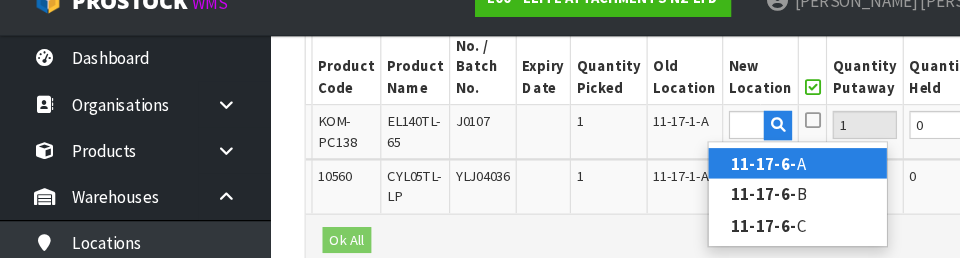 click on "11-17-6- A" at bounding box center [707, 173] 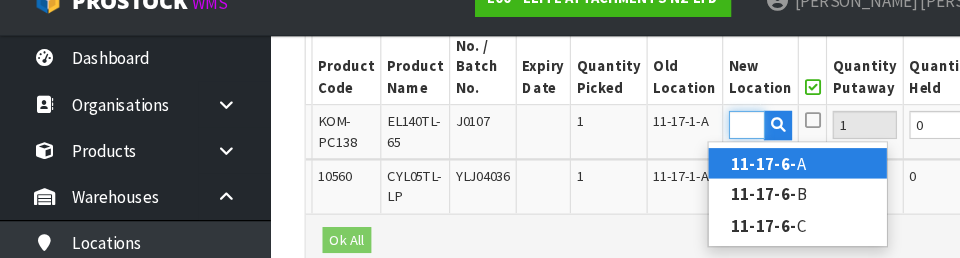 scroll, scrollTop: 0, scrollLeft: 0, axis: both 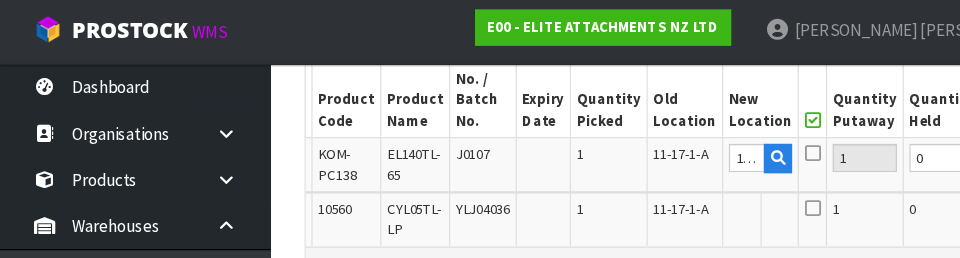 click on "0" at bounding box center (835, 198) 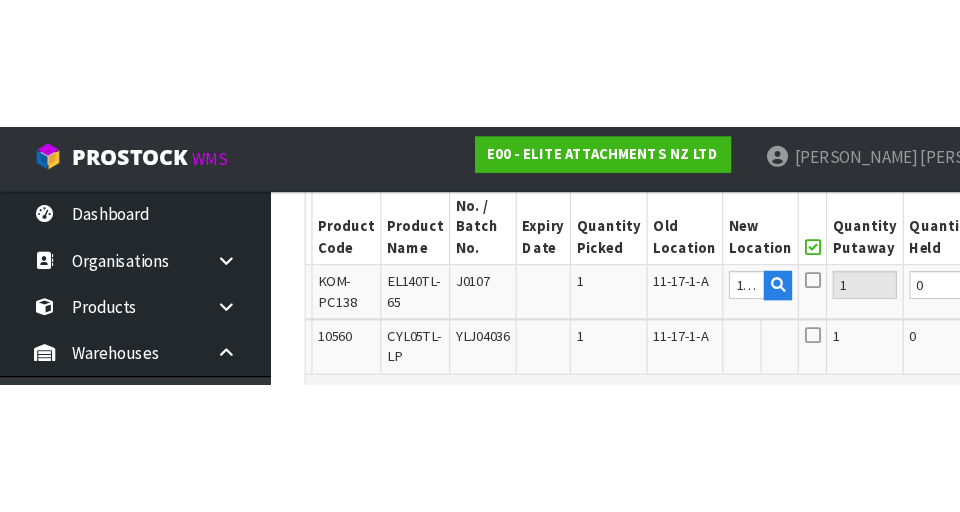scroll, scrollTop: 626, scrollLeft: 0, axis: vertical 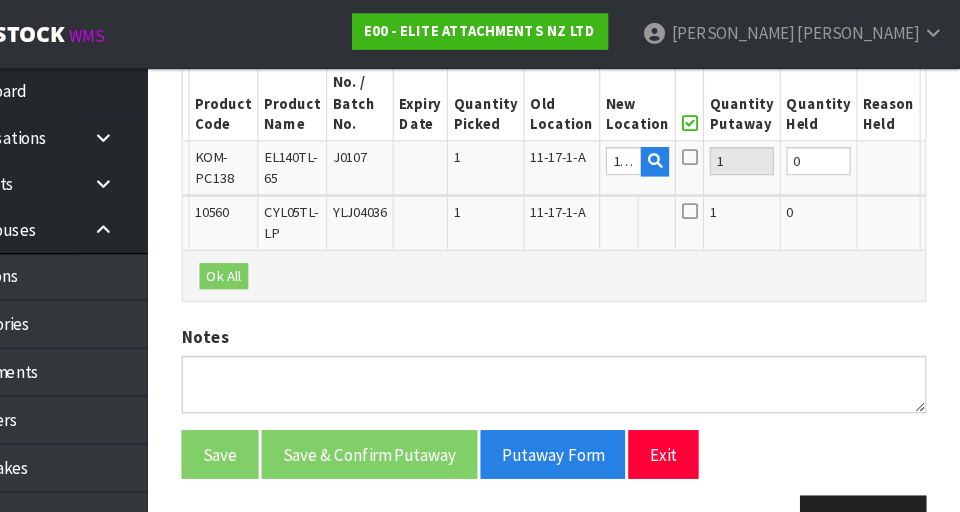 click on "OK" at bounding box center [947, 142] 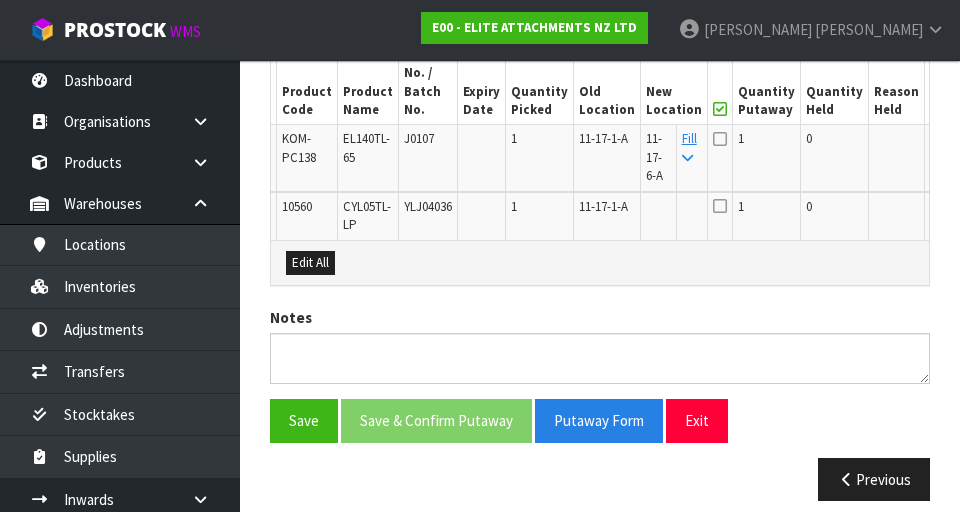 click at bounding box center [720, 139] 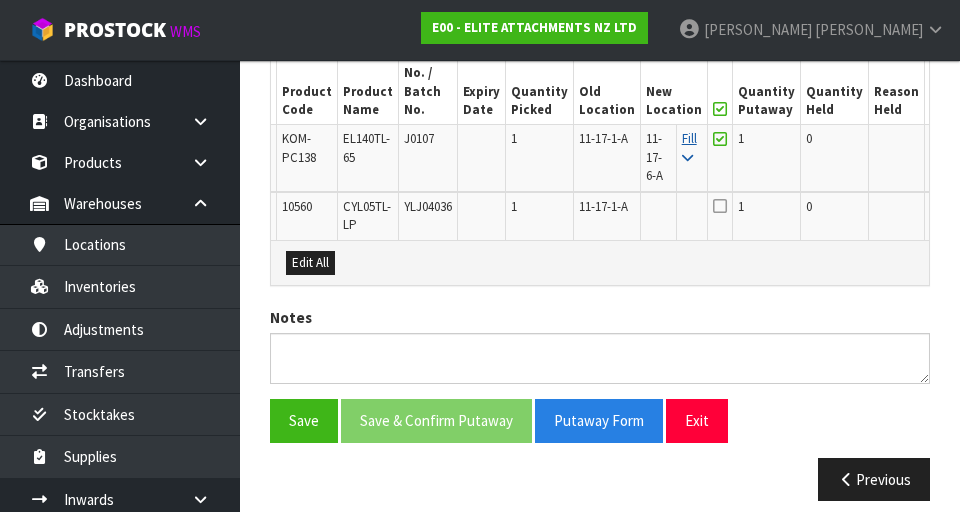 click on "Fill" at bounding box center (689, 147) 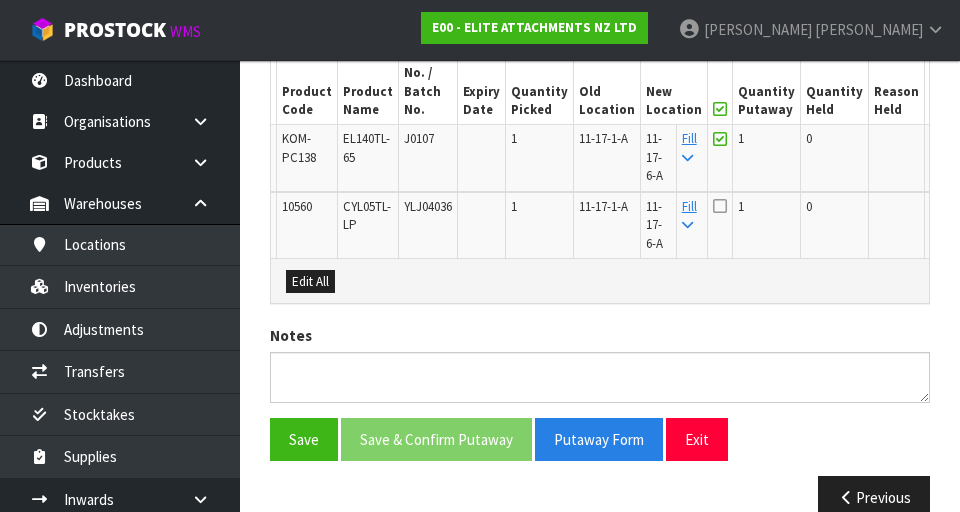 click at bounding box center (720, 109) 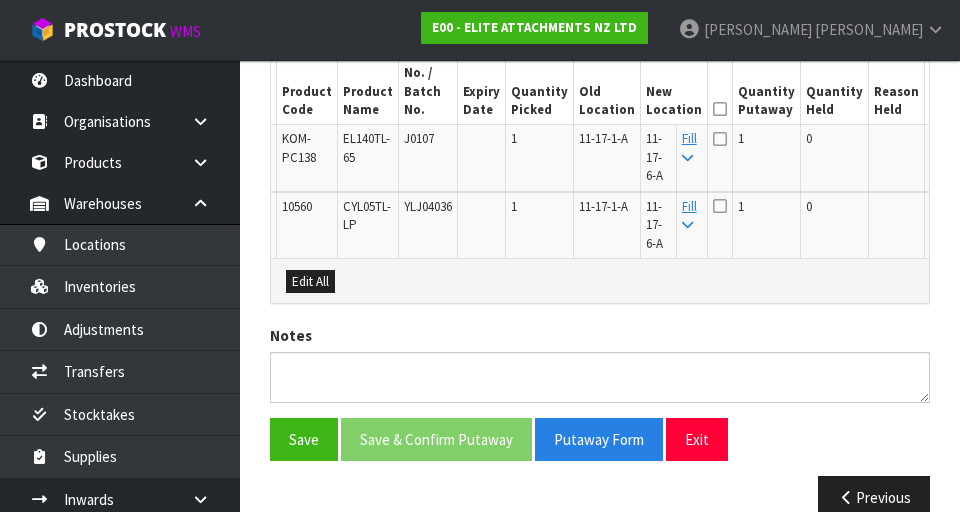 click at bounding box center [720, 109] 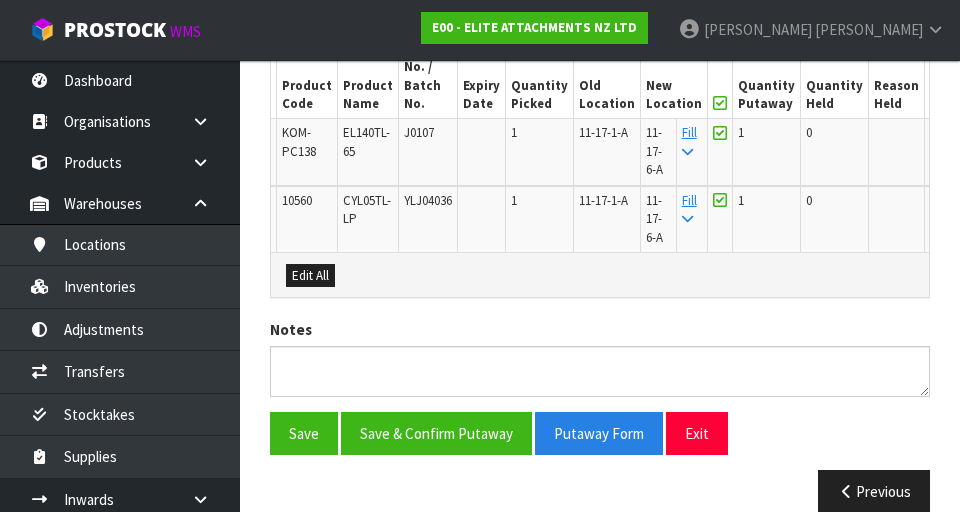 scroll, scrollTop: 662, scrollLeft: 0, axis: vertical 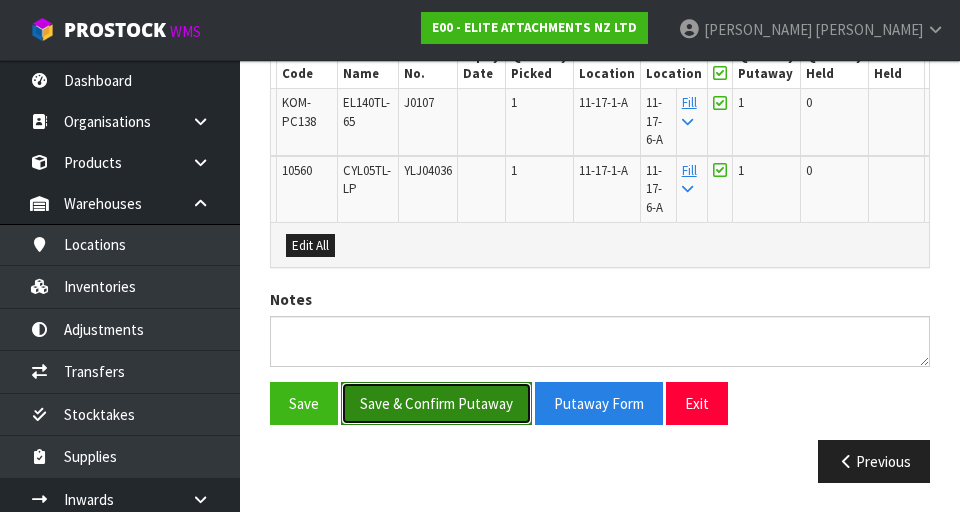 click on "Save & Confirm Putaway" at bounding box center (436, 403) 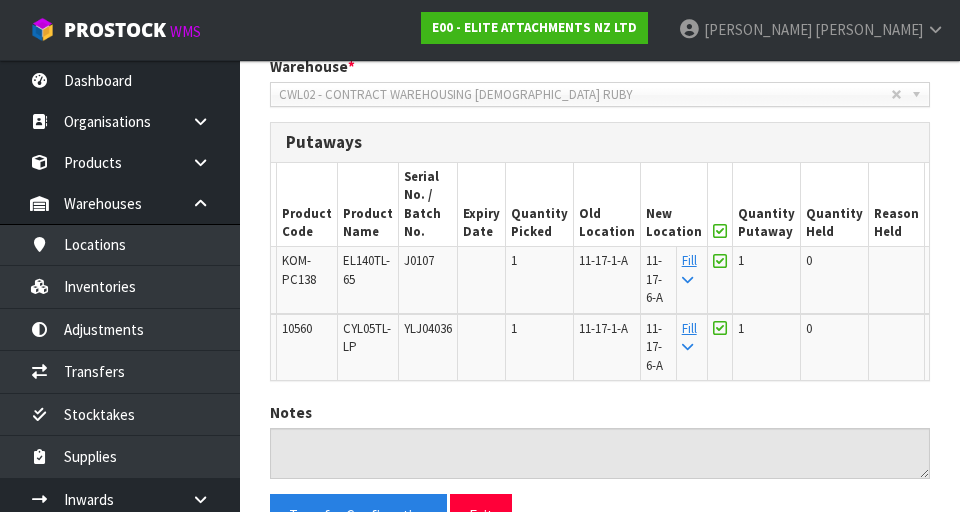 scroll, scrollTop: 0, scrollLeft: 0, axis: both 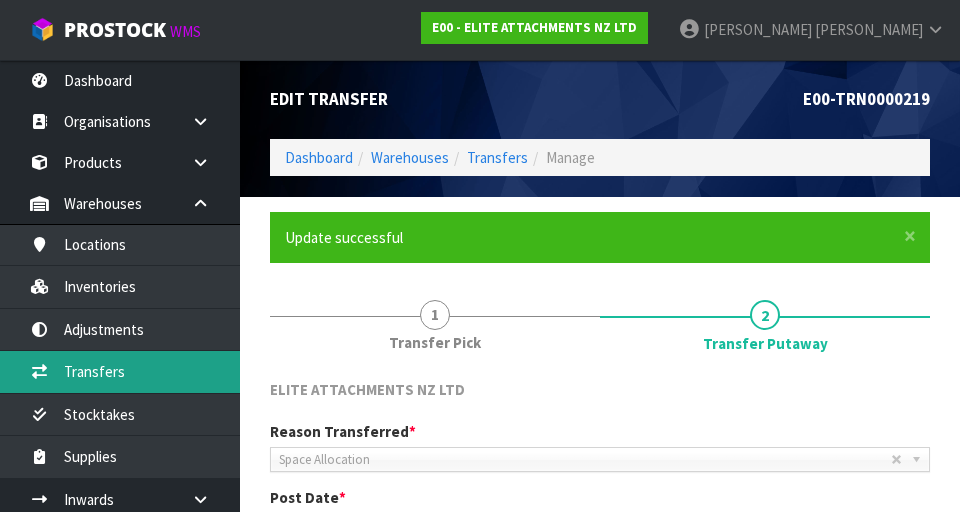 click on "Transfers" at bounding box center (120, 371) 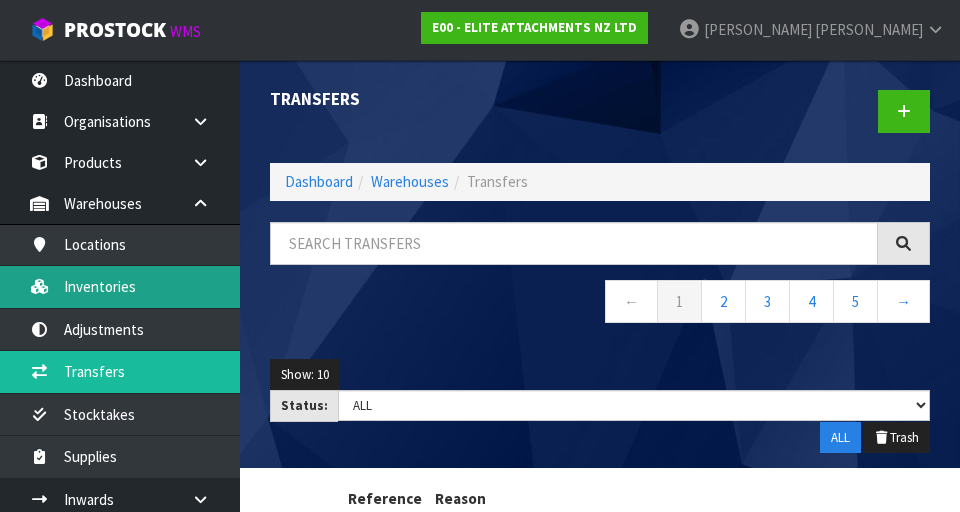 click on "Inventories" at bounding box center (120, 286) 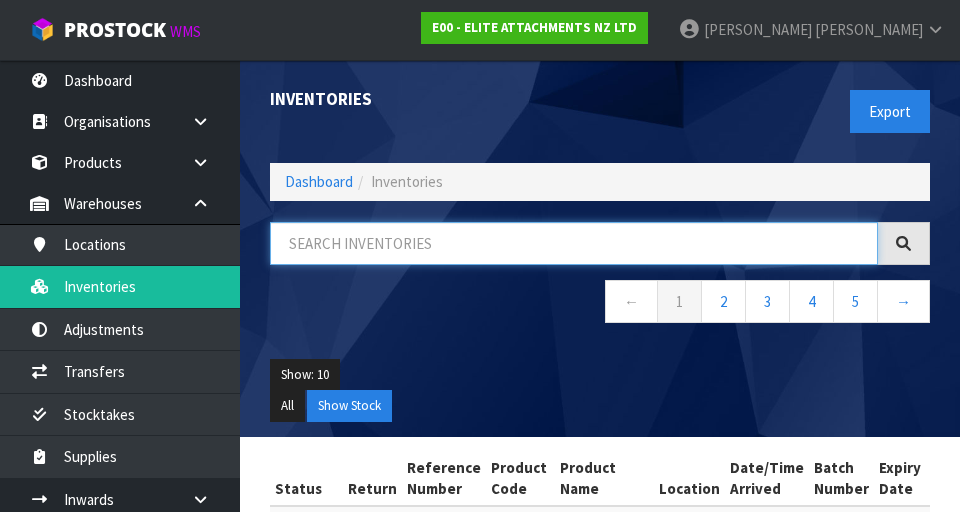 click at bounding box center [574, 243] 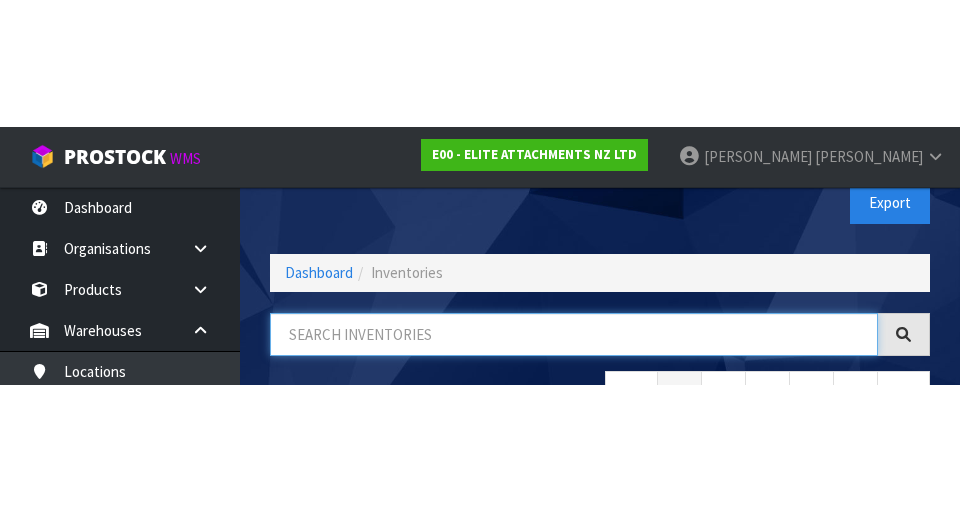scroll, scrollTop: 114, scrollLeft: 0, axis: vertical 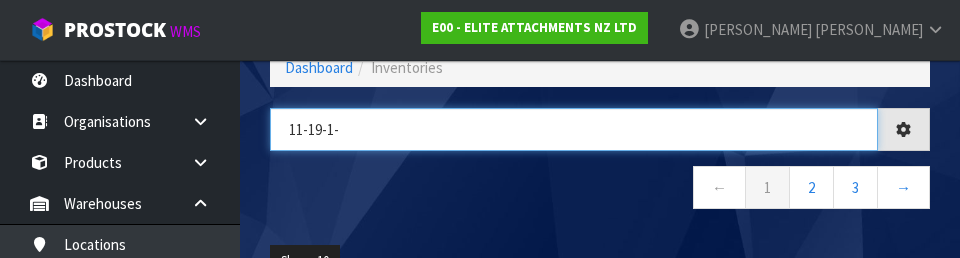 type on "11-19-1-" 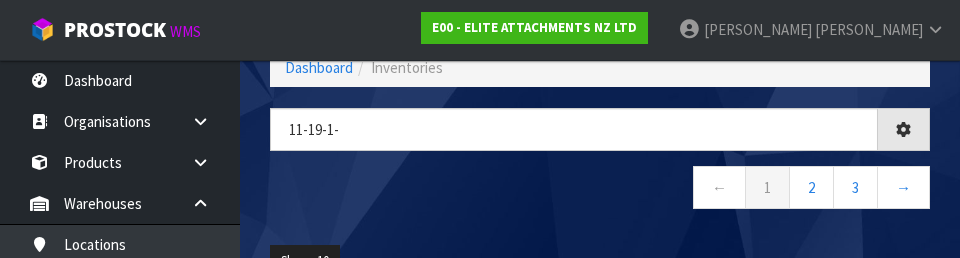 click on "←
1 2 3
→" at bounding box center [600, 190] 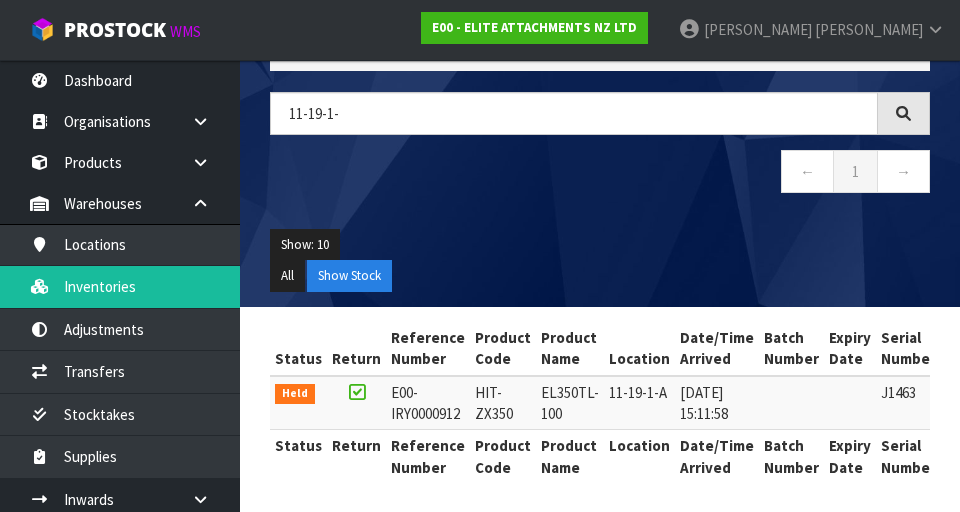scroll, scrollTop: 129, scrollLeft: 0, axis: vertical 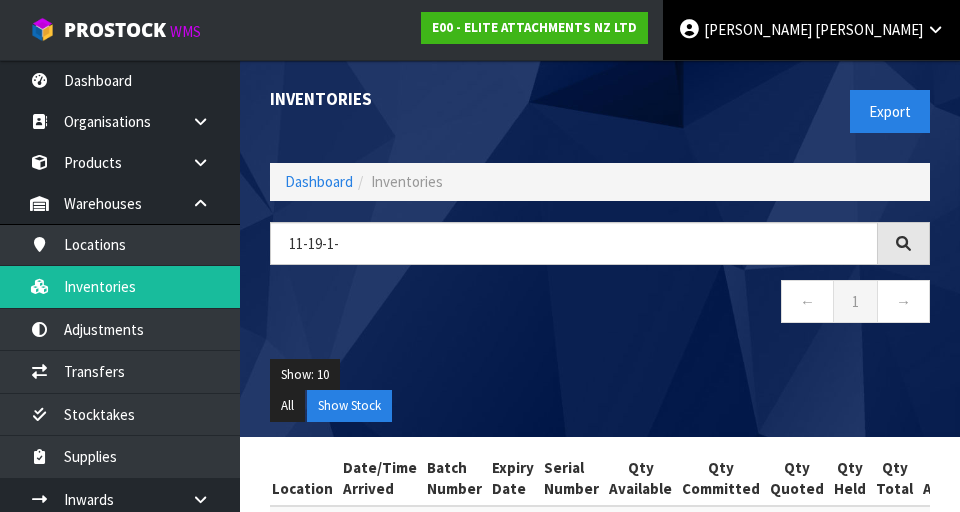 click on "[PERSON_NAME]" at bounding box center [869, 29] 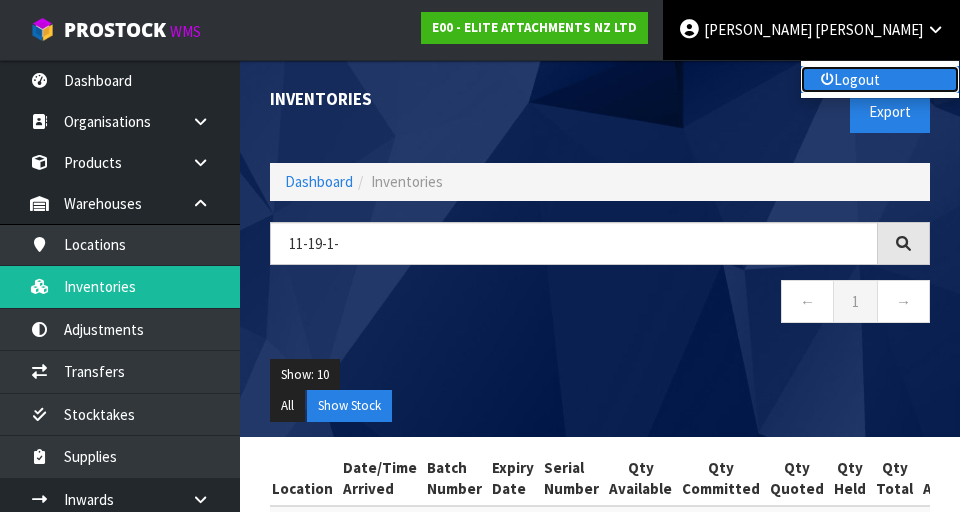 click on "Logout" at bounding box center [880, 79] 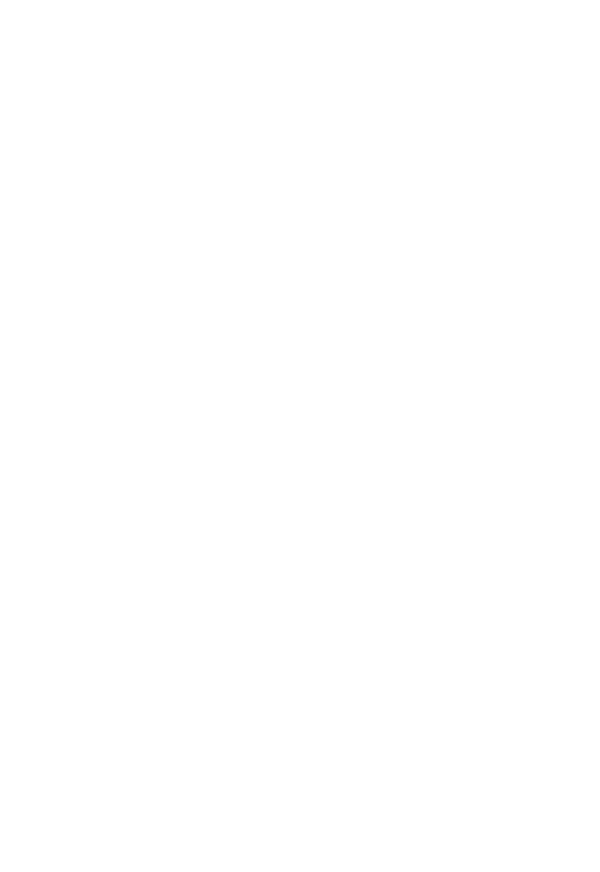 scroll, scrollTop: 0, scrollLeft: 0, axis: both 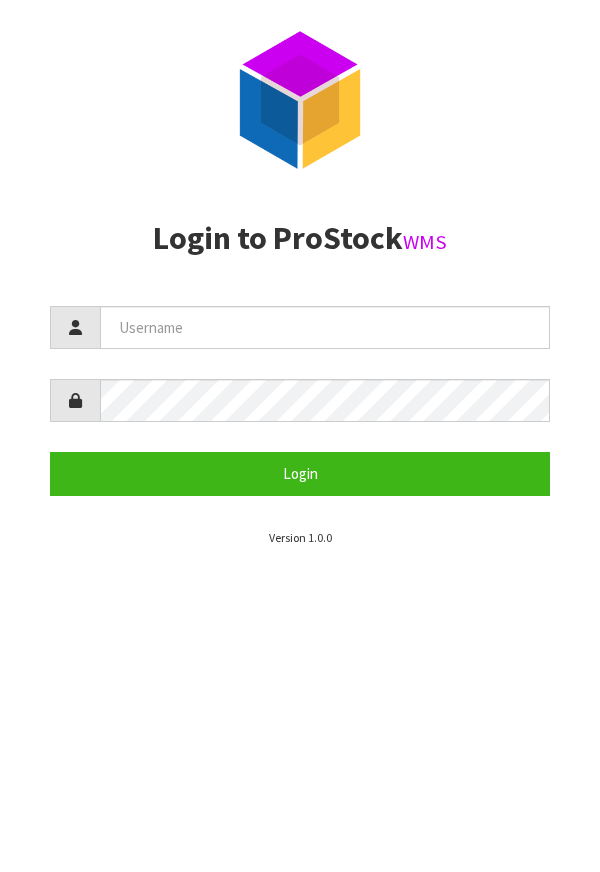 click on "P ro S tock
WMS
Login to ProStock  WMS
Login
Version 1.0.0" at bounding box center [300, 273] 